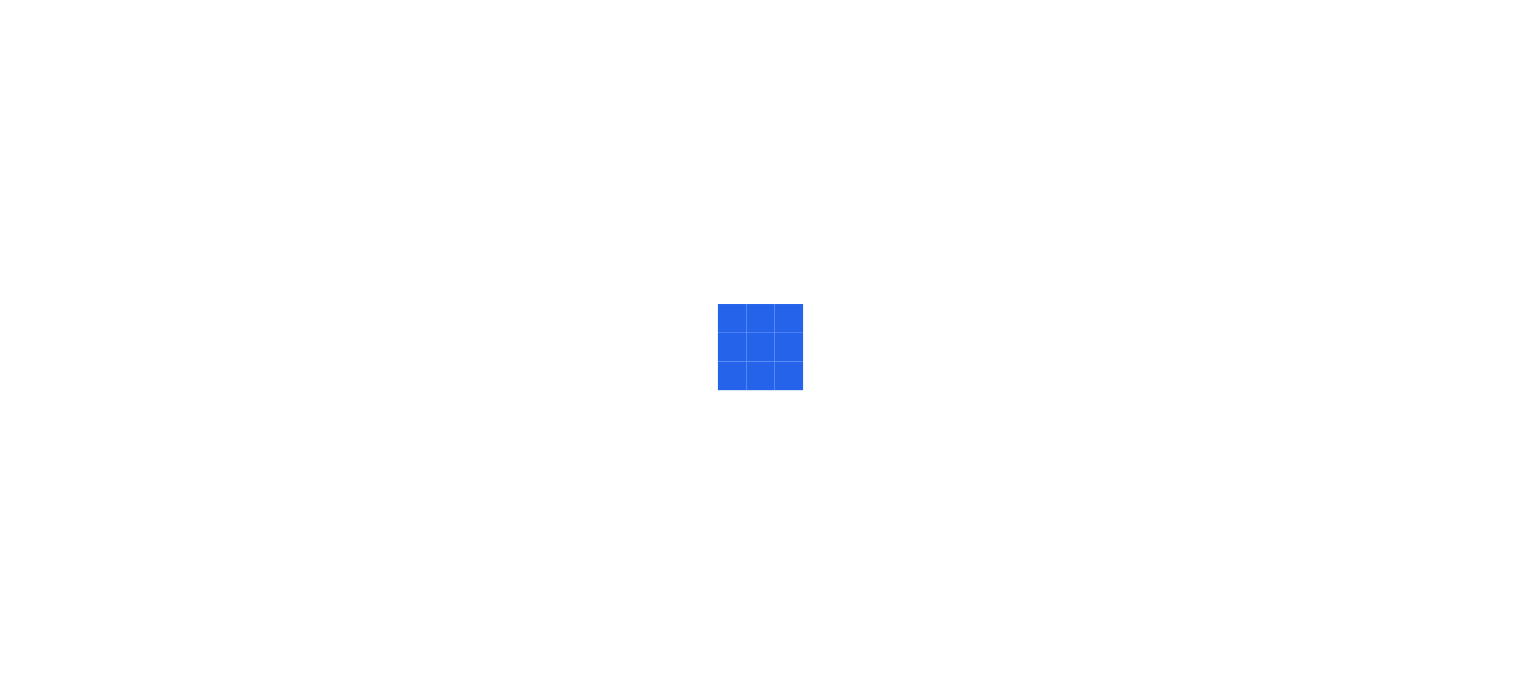 scroll, scrollTop: 0, scrollLeft: 0, axis: both 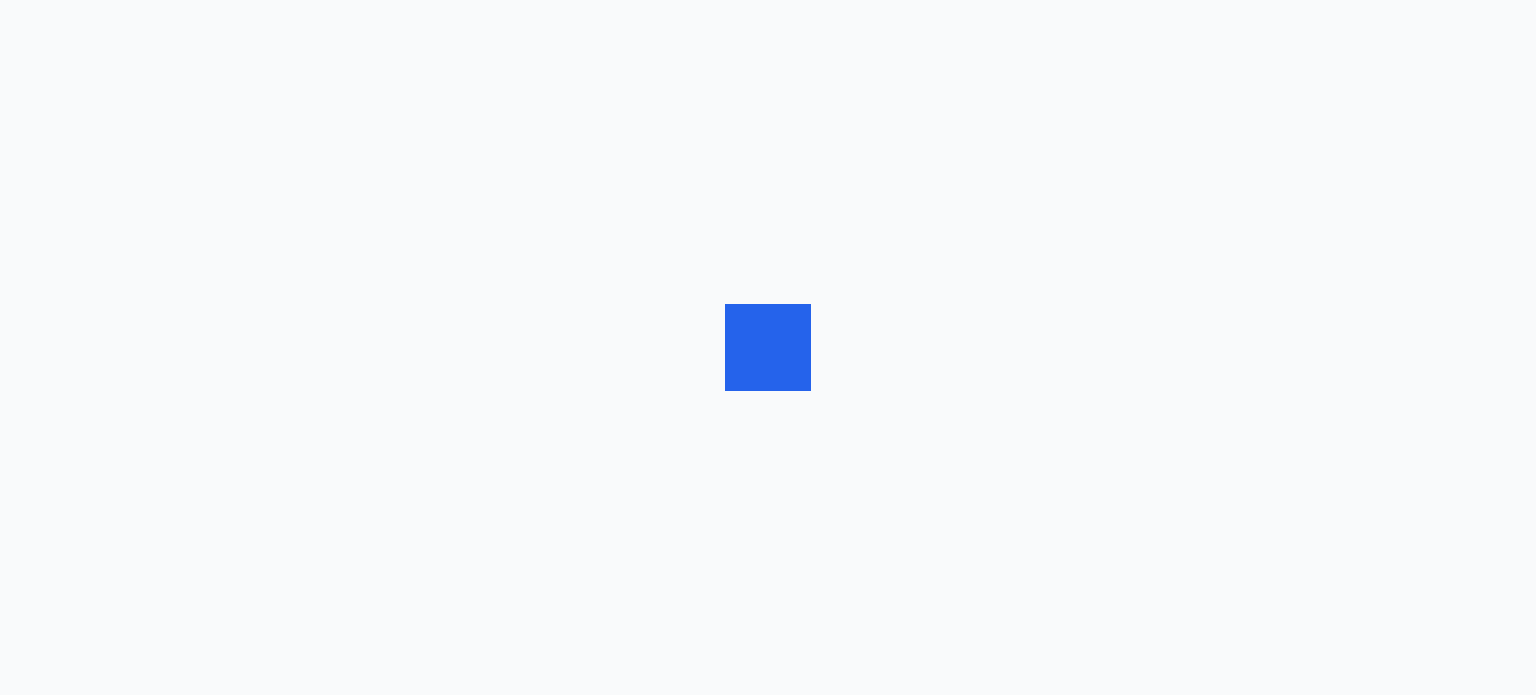 click at bounding box center (768, 347) 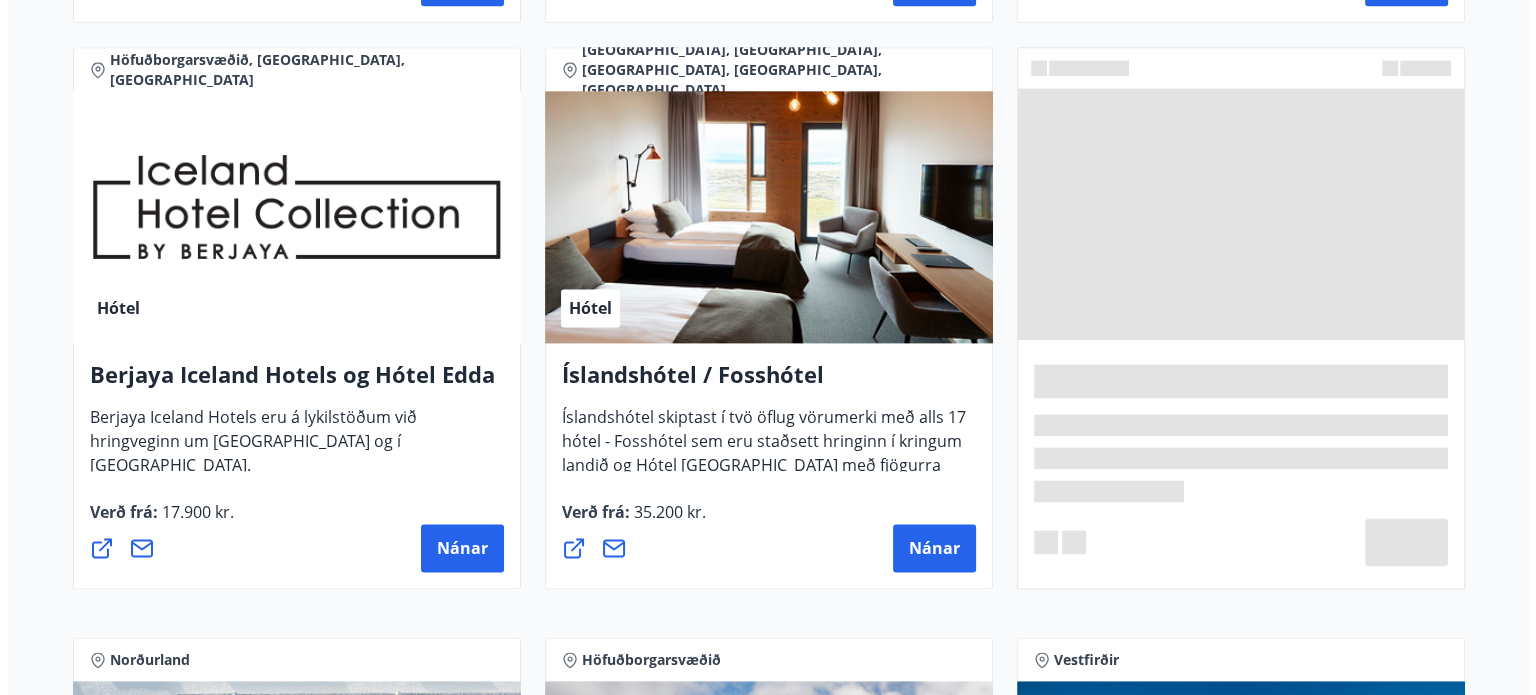 scroll, scrollTop: 2604, scrollLeft: 0, axis: vertical 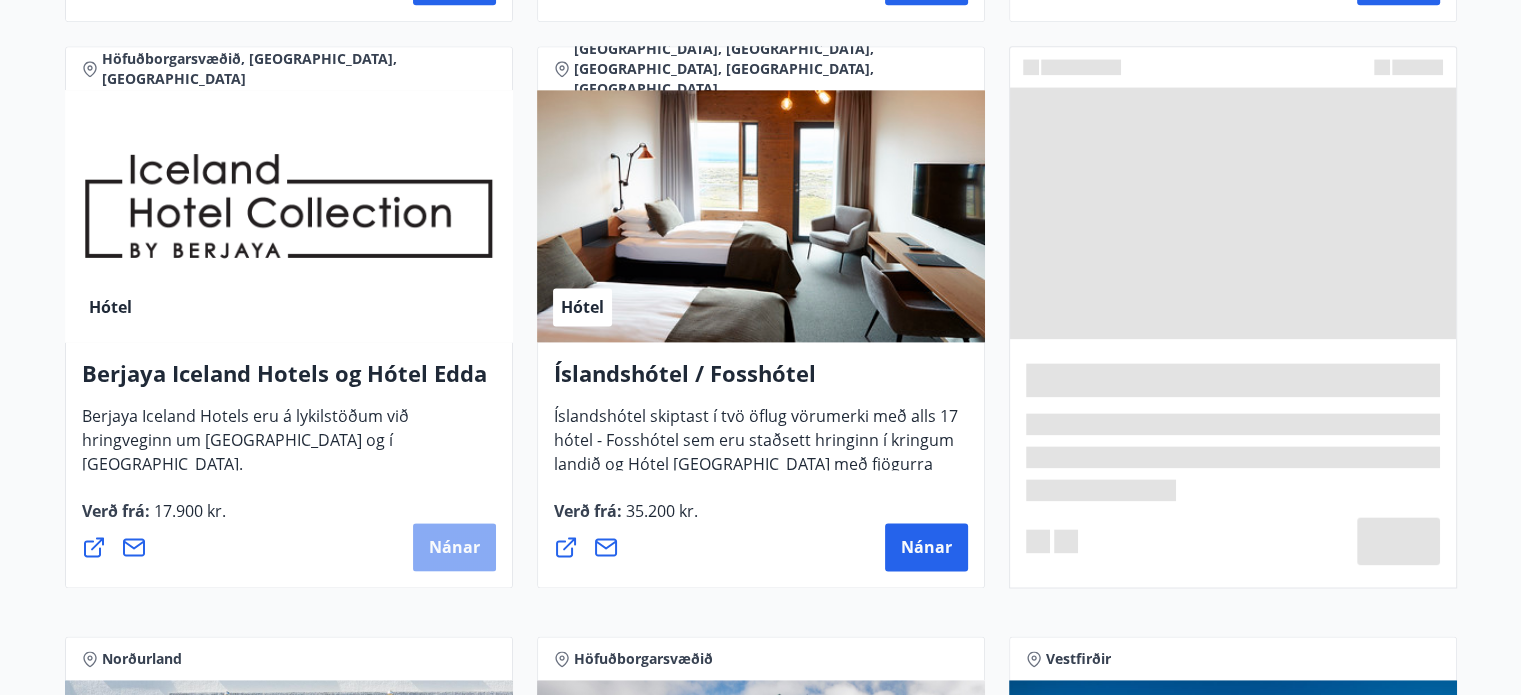 click on "Nánar" at bounding box center (454, 547) 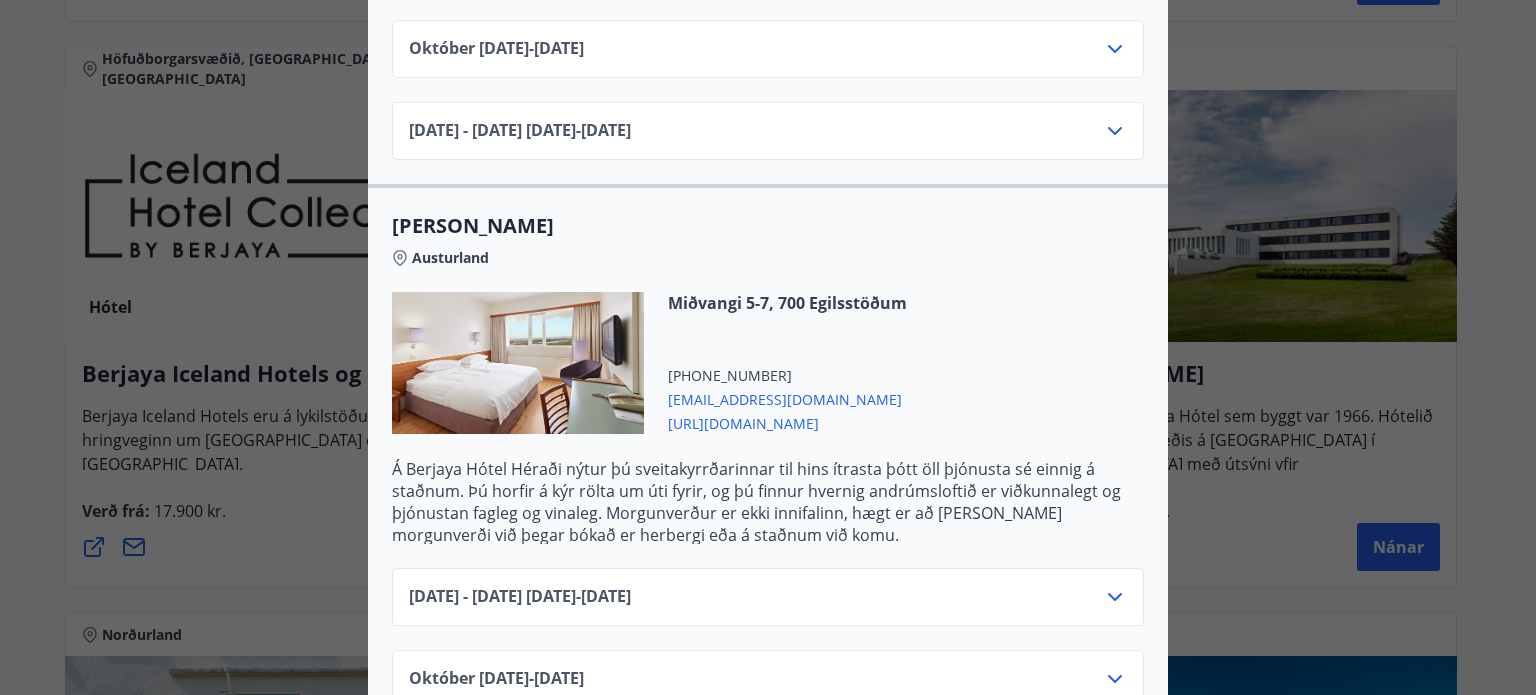 scroll, scrollTop: 1675, scrollLeft: 0, axis: vertical 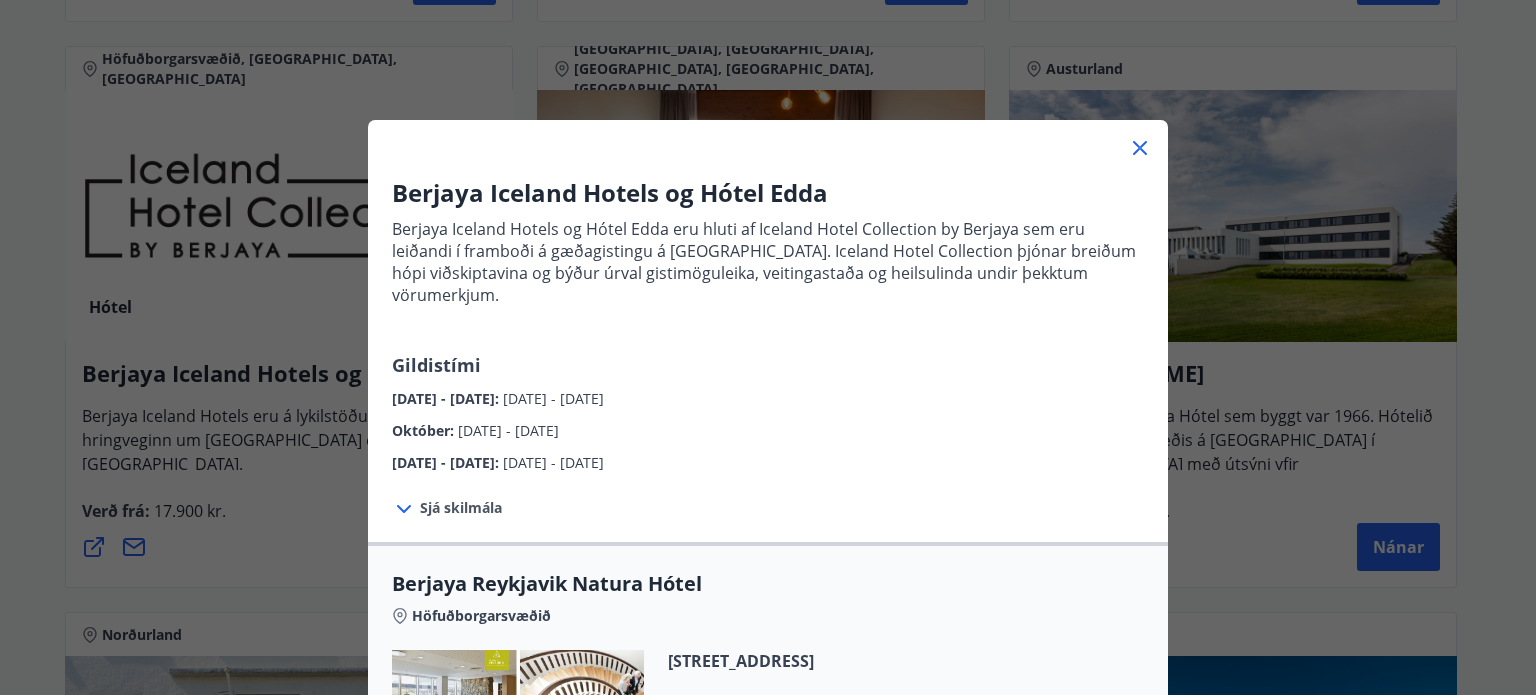 click on "Berjaya Iceland Hotels og Hótel Edda Berjaya Iceland Hotels og Hótel Edda eru hluti af Iceland Hotel Collection by Berjaya sem eru leiðandi í framboði á gæðagistingu á [GEOGRAPHIC_DATA]. Iceland Hotel Collection þjónar breiðum hópi viðskiptavina og býður úrval gistimöguleika, veitingastaða og heilsulinda undir þekktum vörumerkjum.
Gildistími [DATE] - [DATE] : [DATE] - [DATE] Október : [DATE] - [DATE] [DATE] - [DATE] : [DATE] - [DATE] Sjá skilmála Bókunarskilmálar og verð sem tilgreint er við [PERSON_NAME] þegar greiðsla fer fram með ferðaávísun. Ef afbókun [PERSON_NAME] eftir að afbókunarskilmálar taka gildi, eða ef gestur mætir ekki, verður rukkað fyrir heildarkostnað bókunar af kreditkorti gestsins.
Ekki er hægt að greiða fyrir fyrirframgreiddar bókanir með ferðaávísun.
[PERSON_NAME] er ekki innifalinn í verði.
[GEOGRAPHIC_DATA] Natura Hótel Höfuðborgarsvæðið [STREET_ADDRESS] [PHONE_NUMBER]" at bounding box center (768, 347) 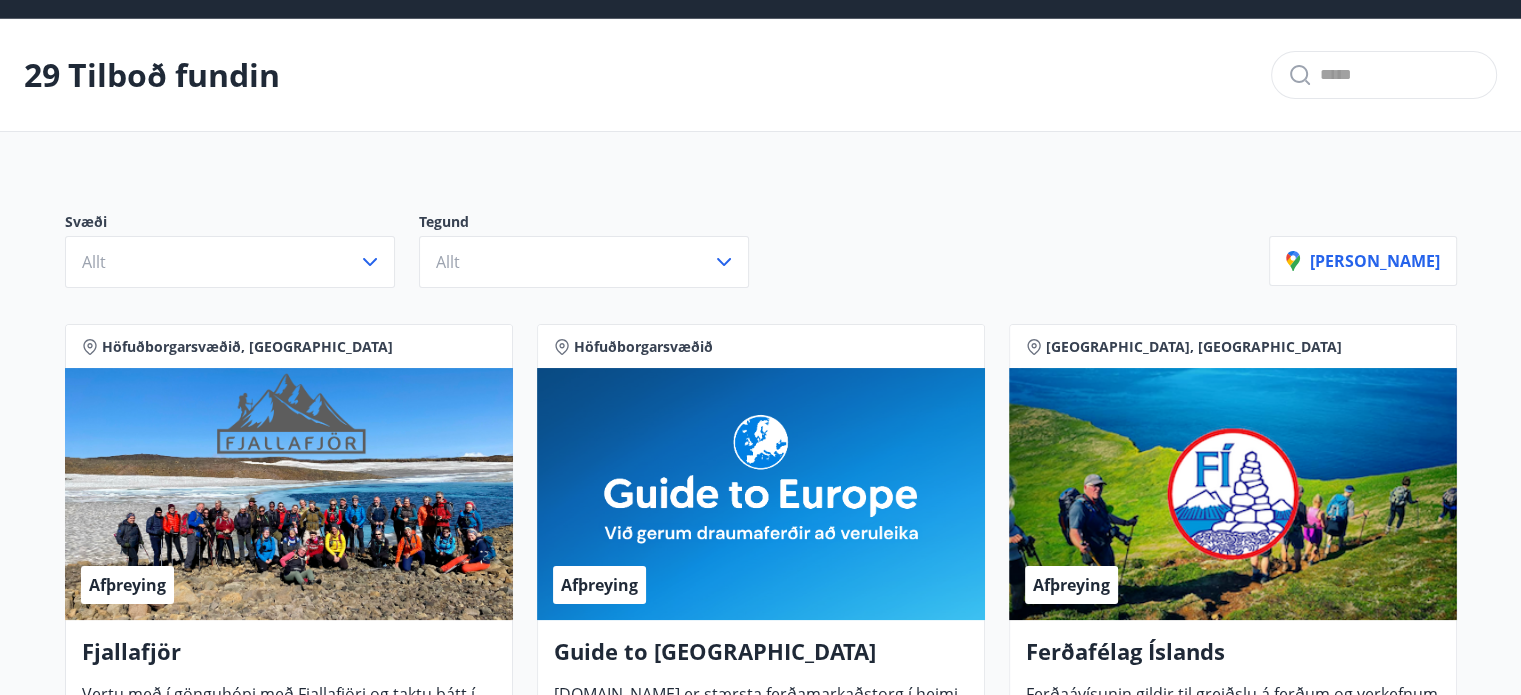 scroll, scrollTop: 0, scrollLeft: 0, axis: both 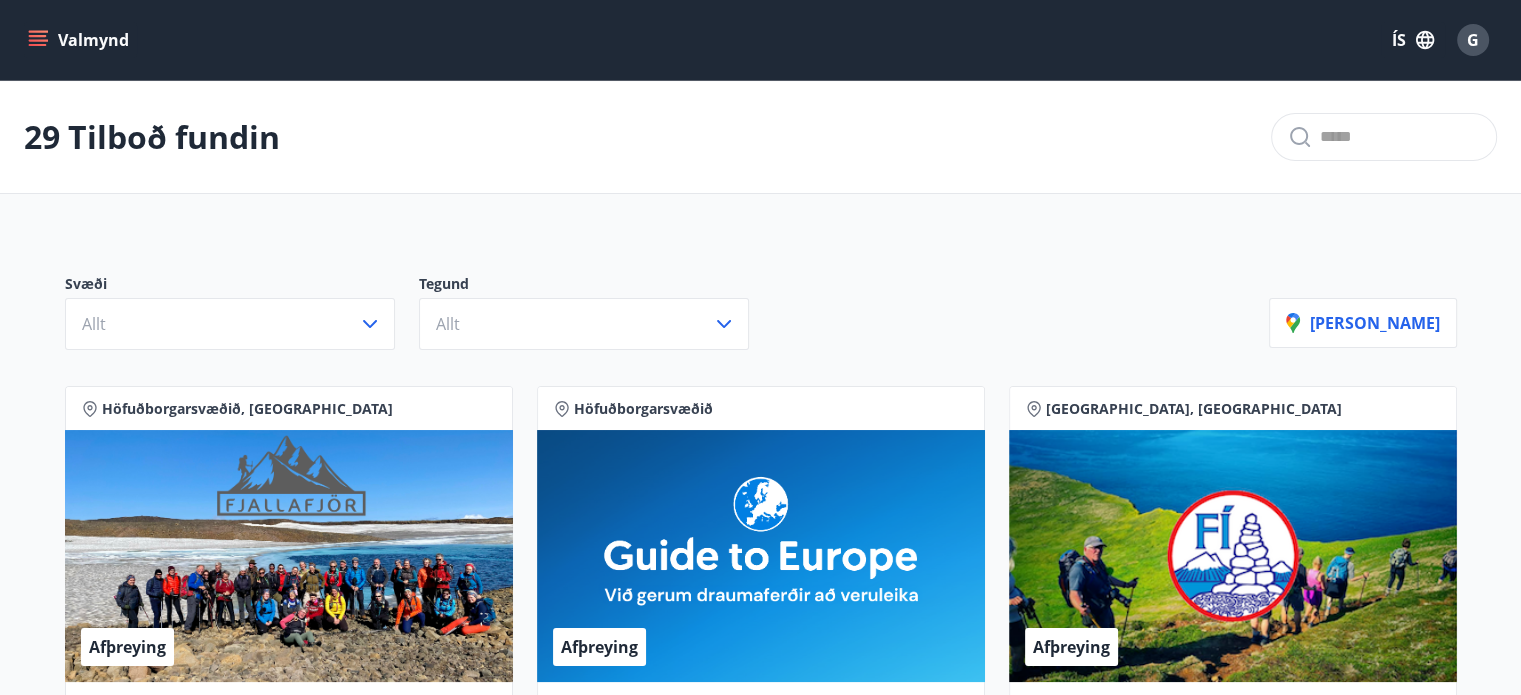click 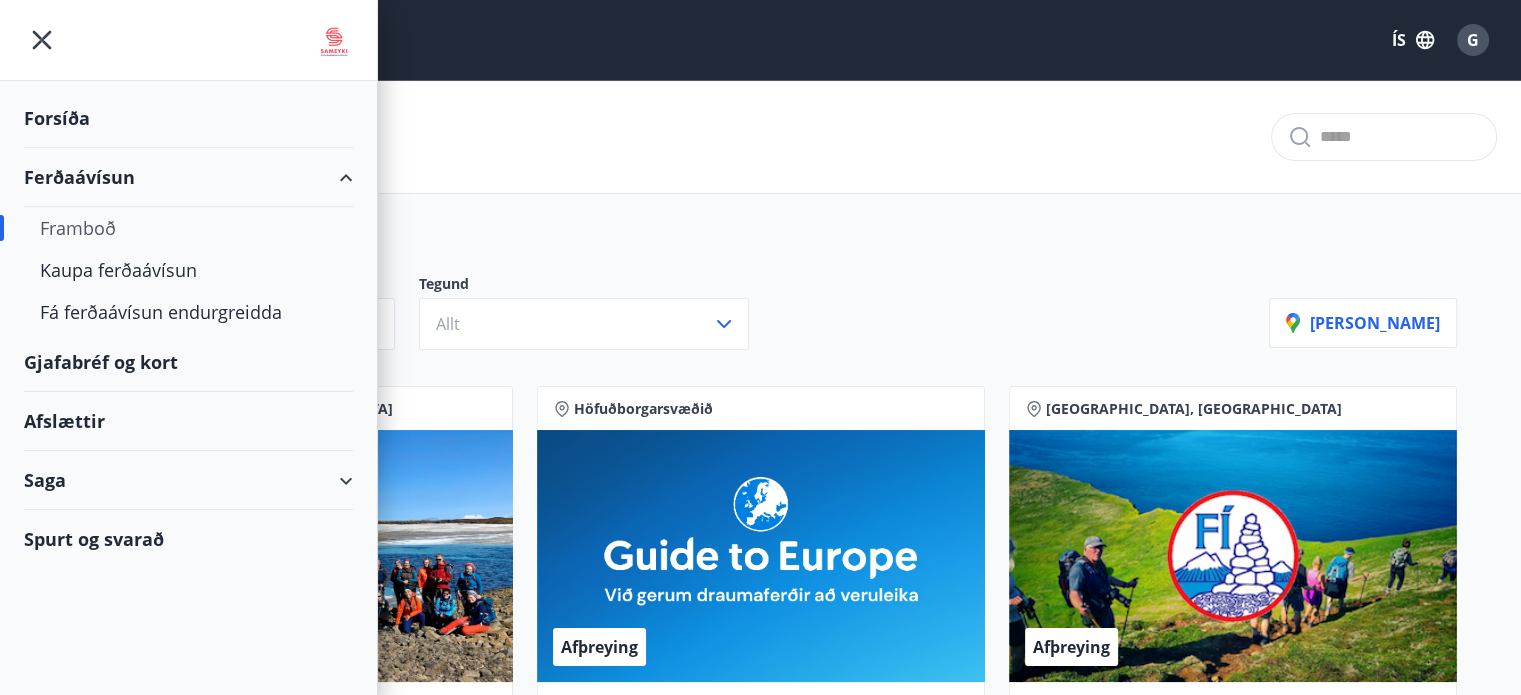 click 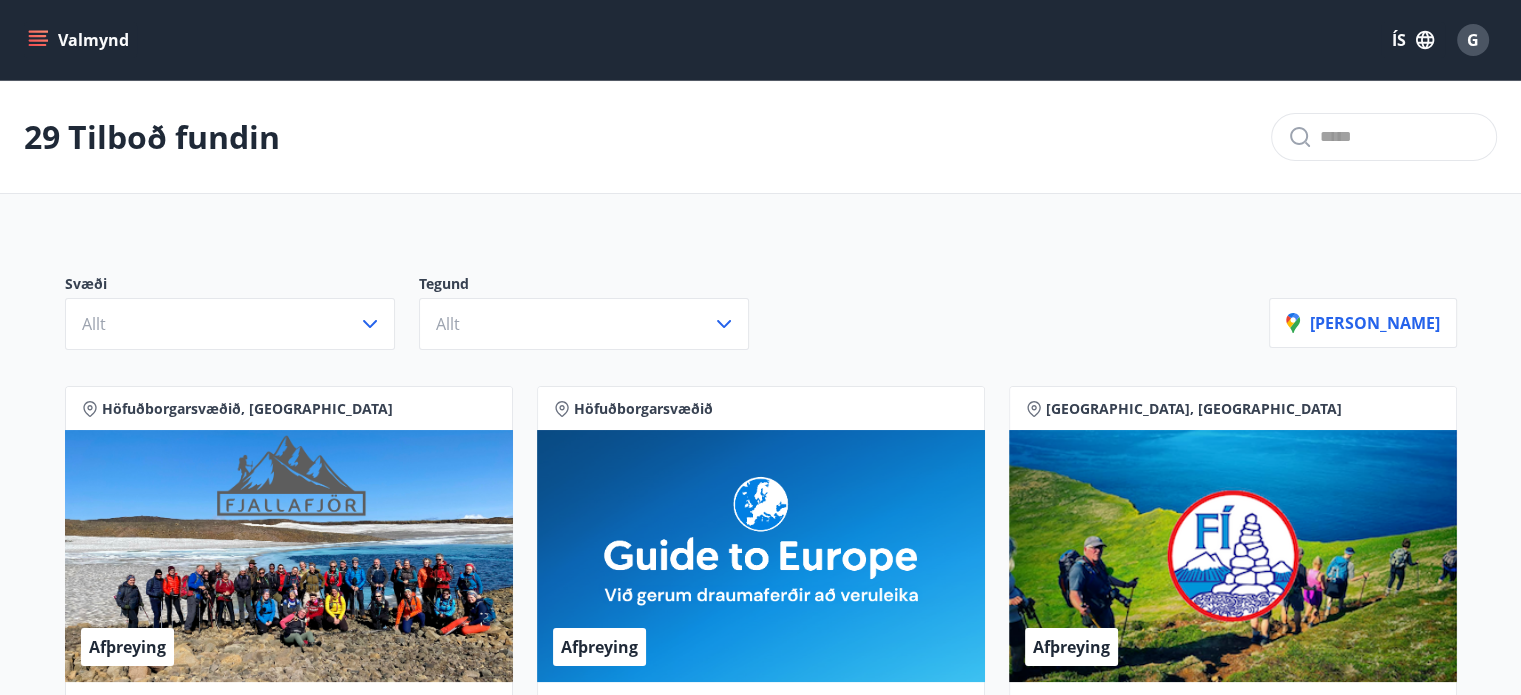 click on "Valmynd" at bounding box center (80, 40) 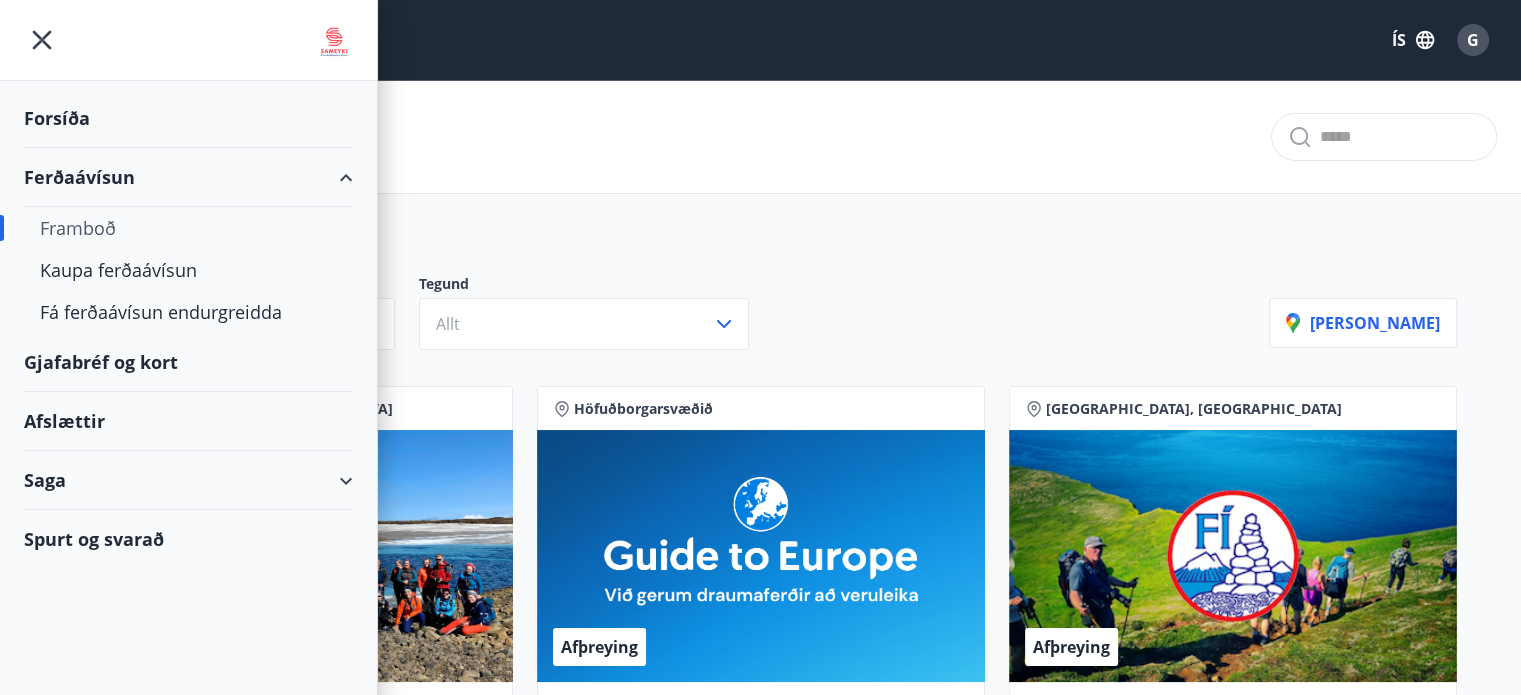 click on "Saga" at bounding box center [188, 480] 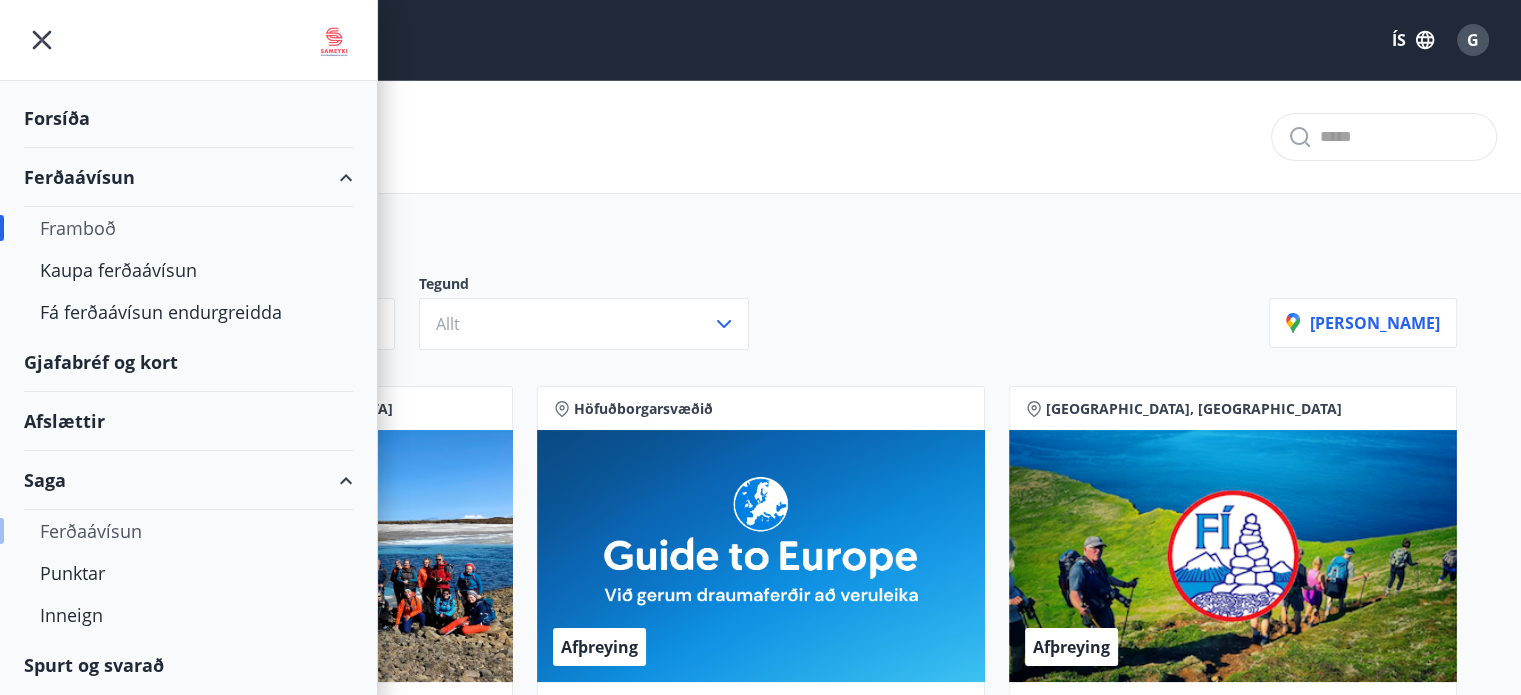 click on "Ferðaávísun" at bounding box center [188, 531] 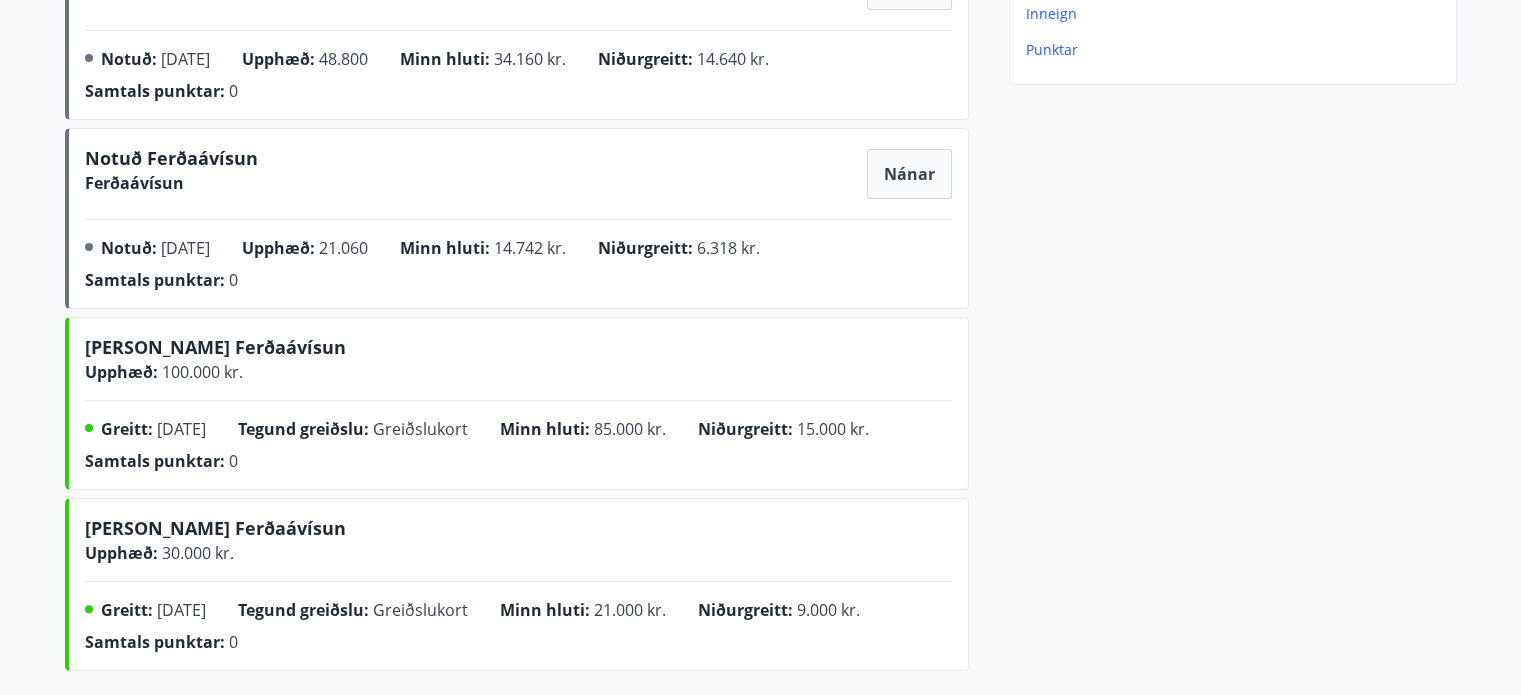 scroll, scrollTop: 258, scrollLeft: 0, axis: vertical 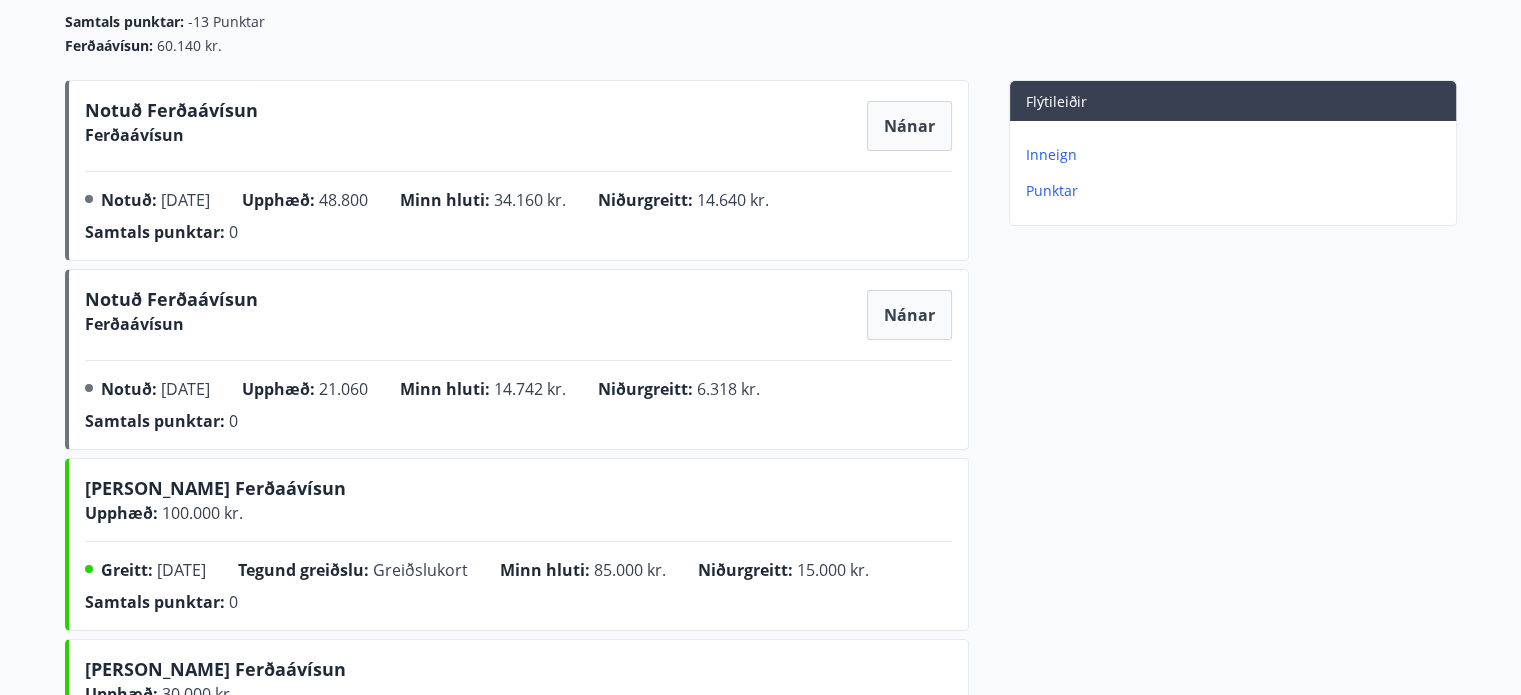 click on "Inneign" at bounding box center (1237, 155) 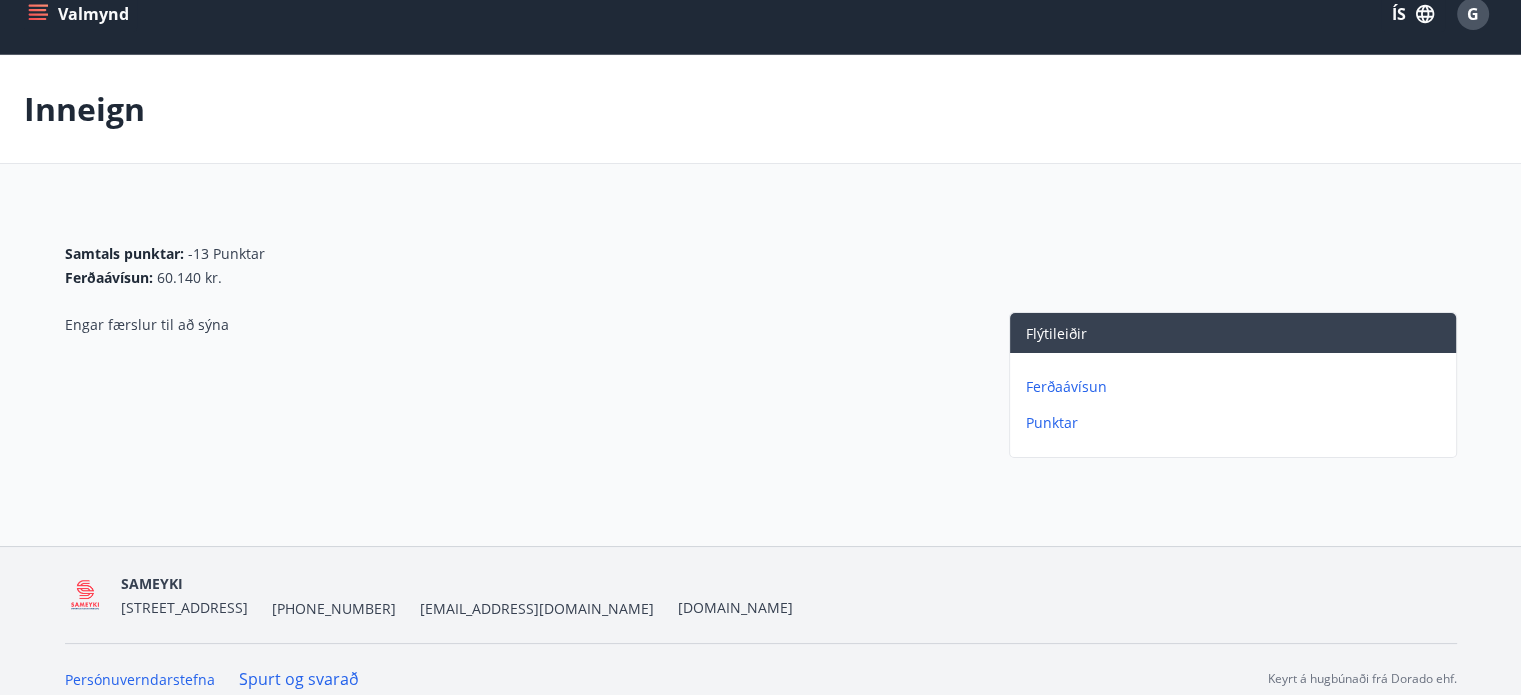scroll, scrollTop: 0, scrollLeft: 0, axis: both 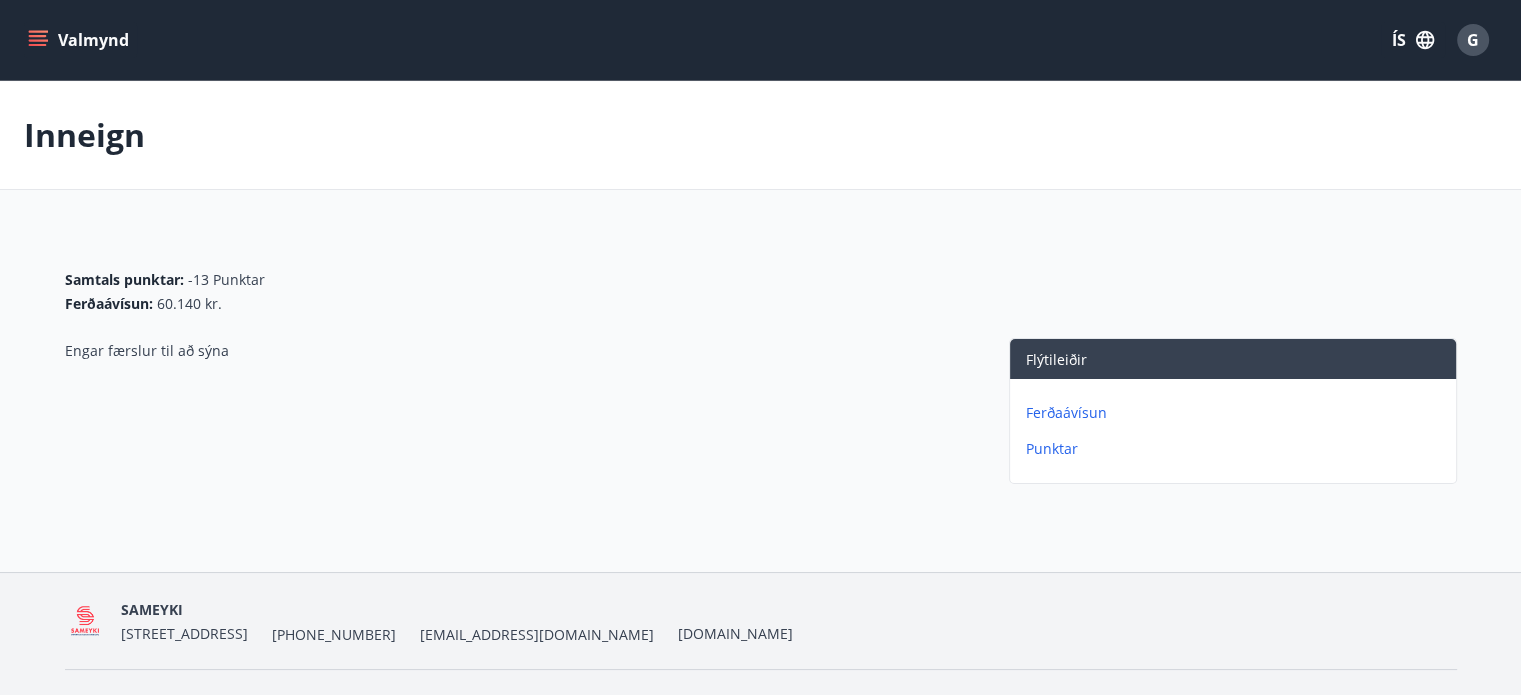 click 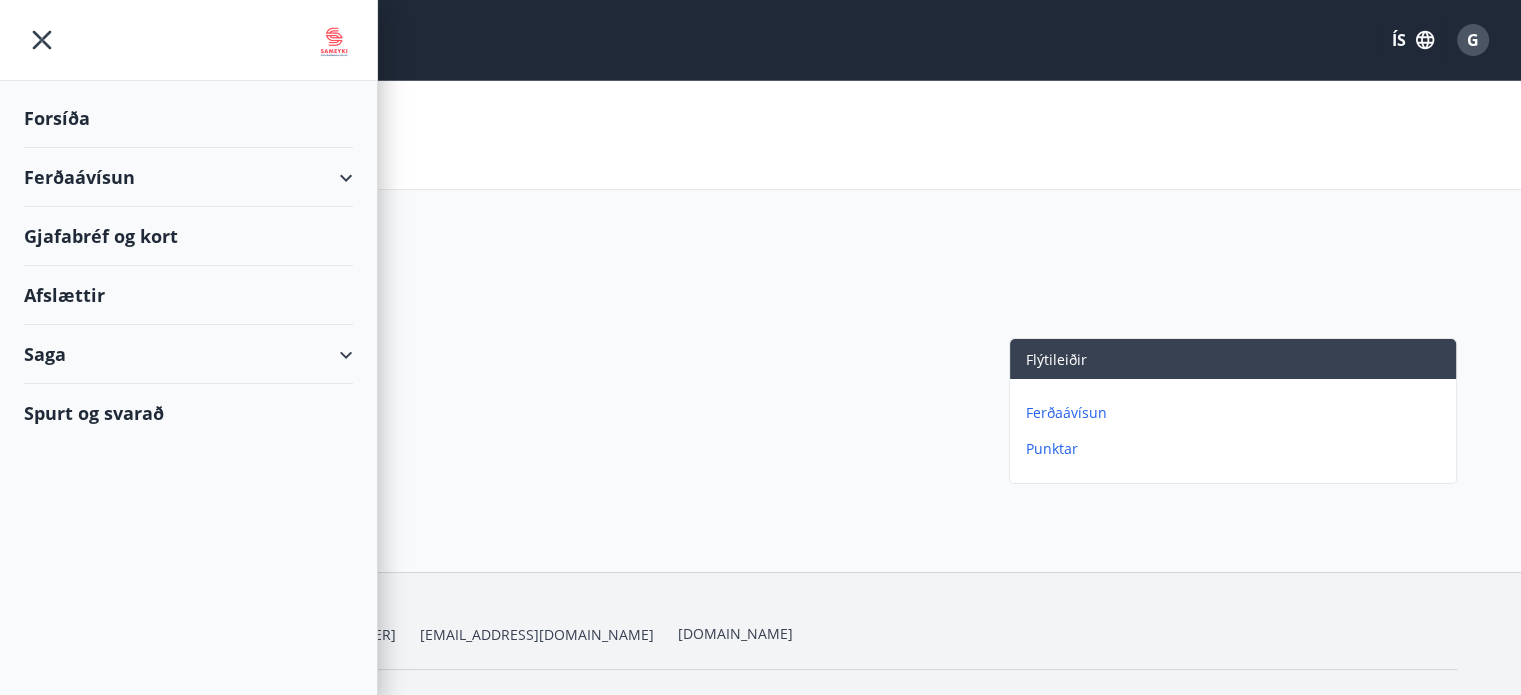 click on "Gjafabréf og kort" at bounding box center [188, 236] 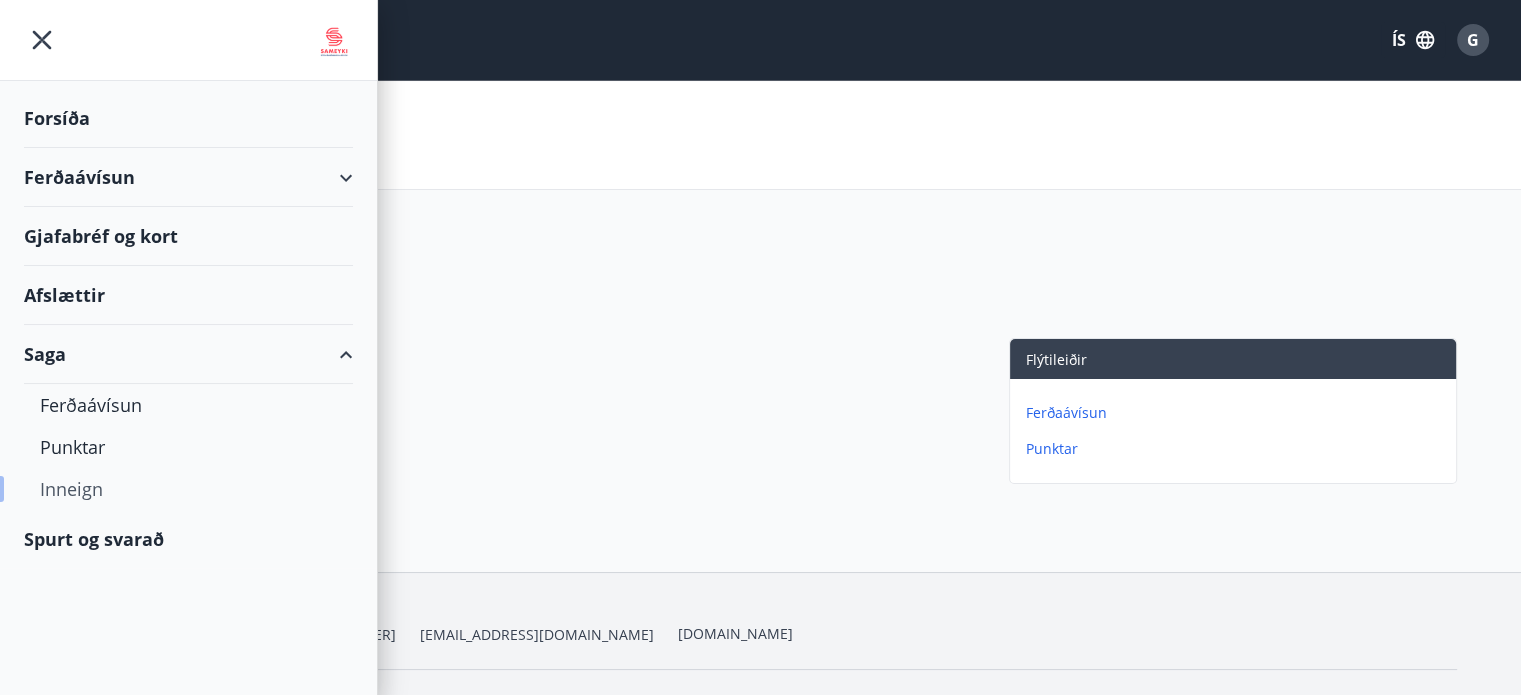 click on "Inneign" at bounding box center (188, 489) 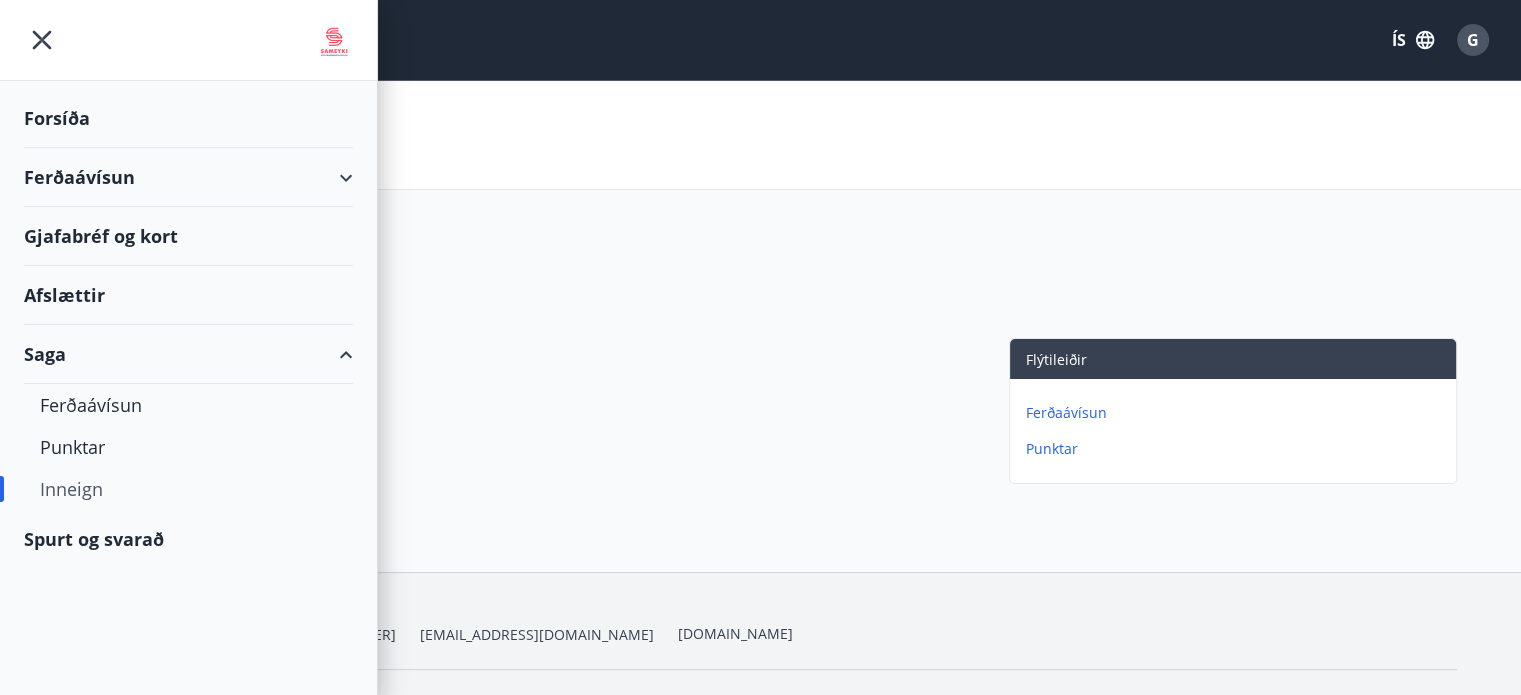 click on "Inneign" at bounding box center [188, 489] 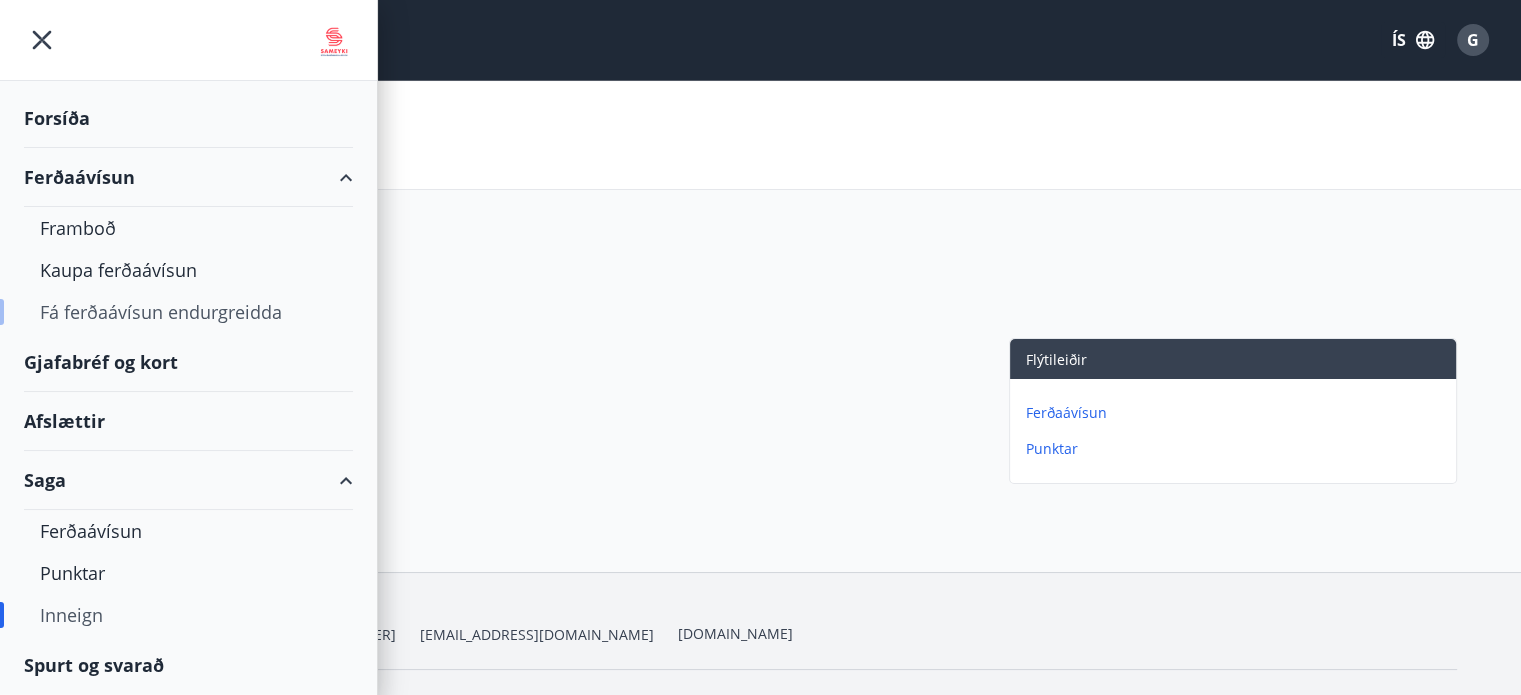 click on "Fá ferðaávísun endurgreidda" at bounding box center [188, 312] 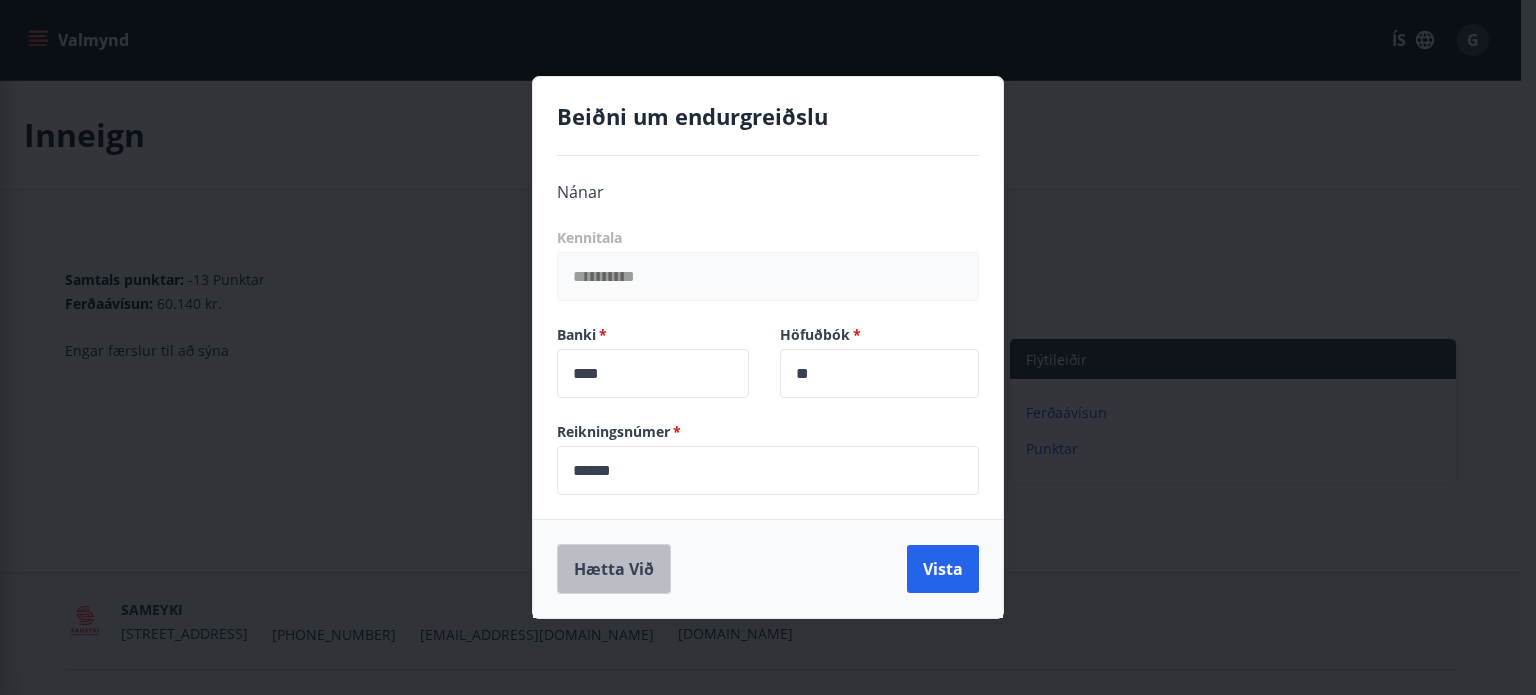 click on "Hætta við" at bounding box center [614, 569] 